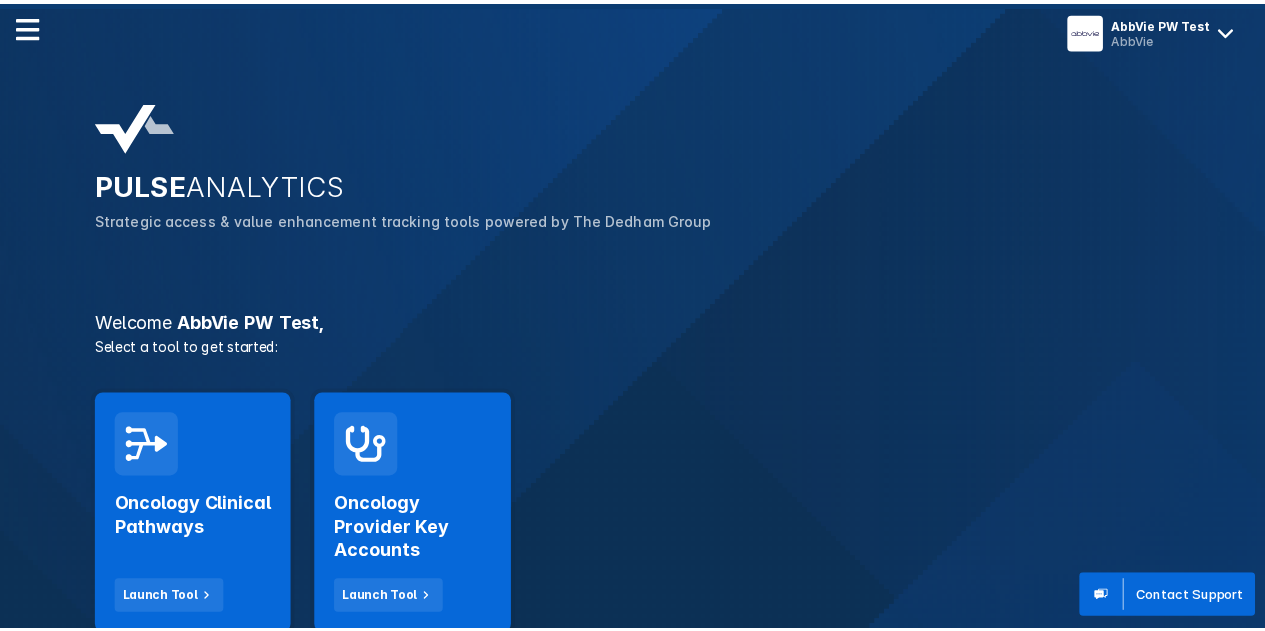 scroll, scrollTop: 0, scrollLeft: 0, axis: both 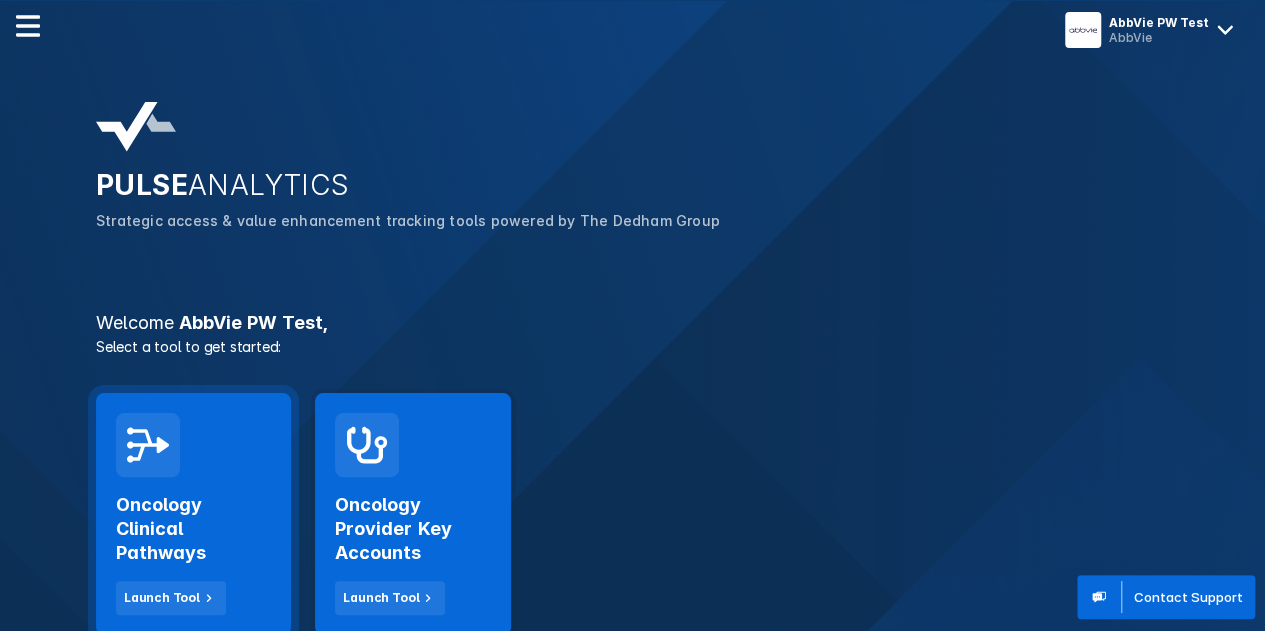 click on "Oncology Clinical Pathways" at bounding box center (193, 529) 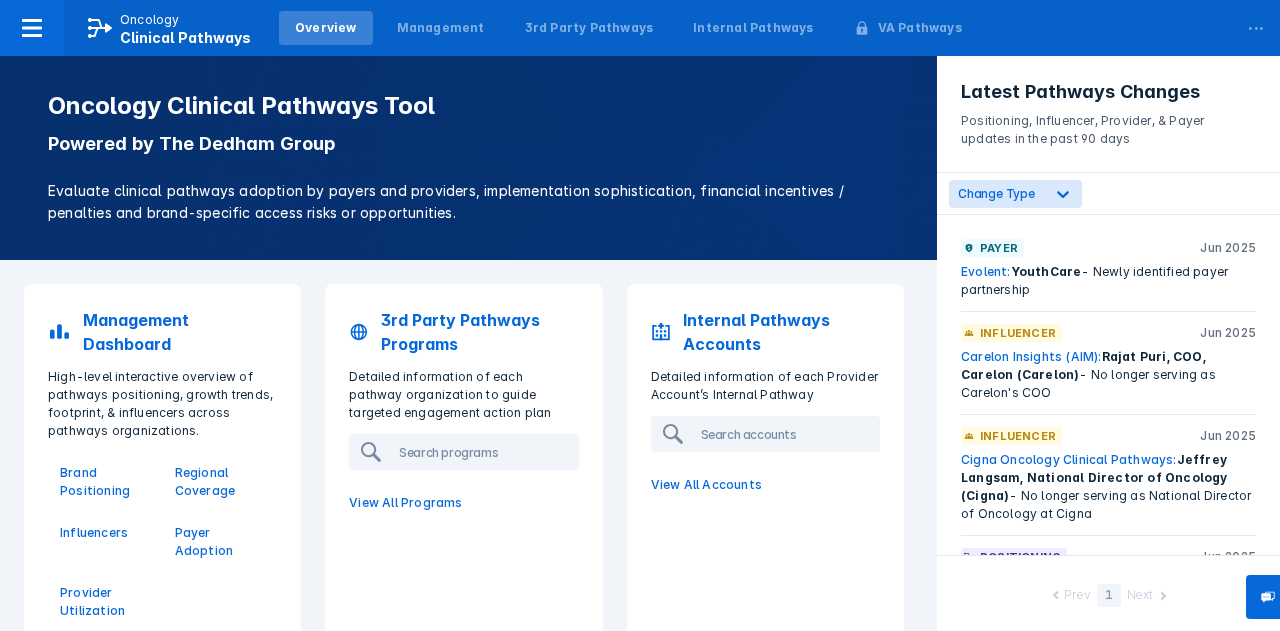 click on "3rd Party Pathways Programs Detailed information of each pathway organization to guide targeted engagement action plan View All Programs" at bounding box center (463, 410) 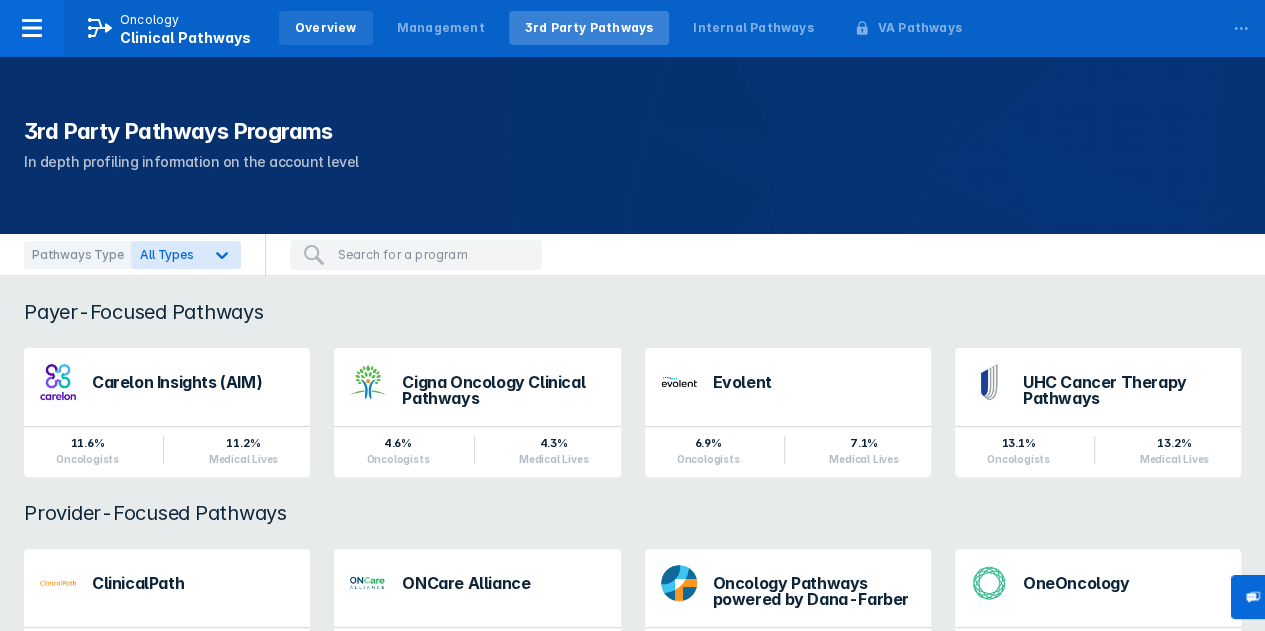 click on "Overview" at bounding box center [326, 28] 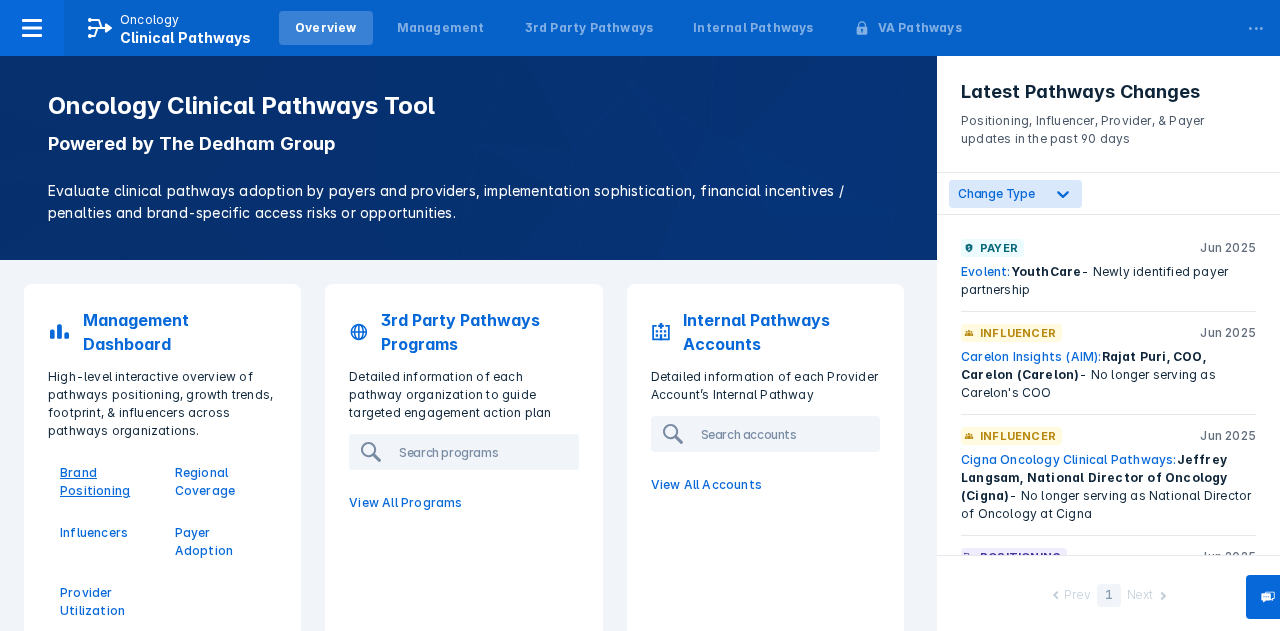click on "Brand Positioning" at bounding box center [105, 482] 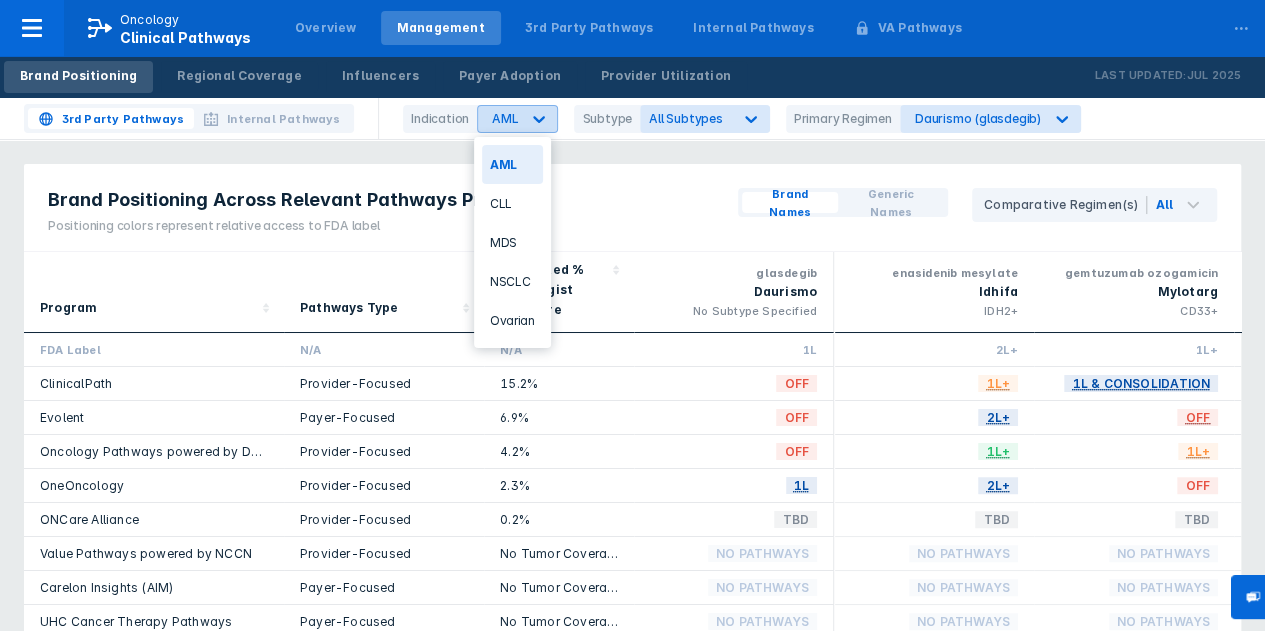 click at bounding box center (539, 119) 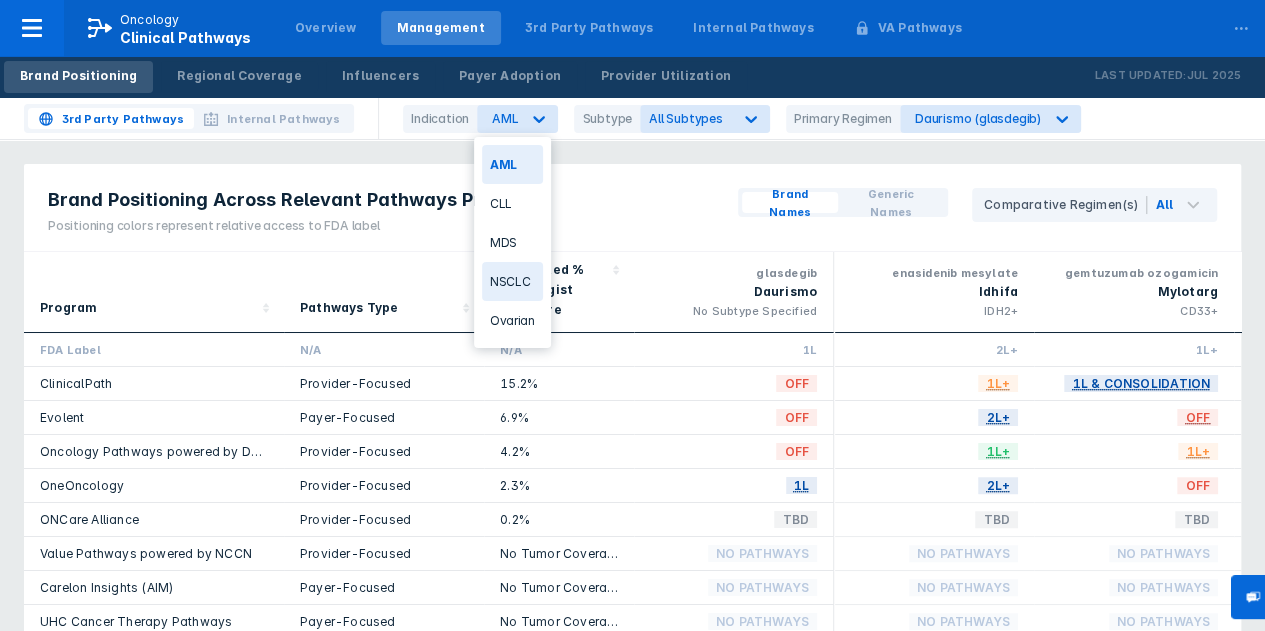 click on "NSCLC" at bounding box center [512, 281] 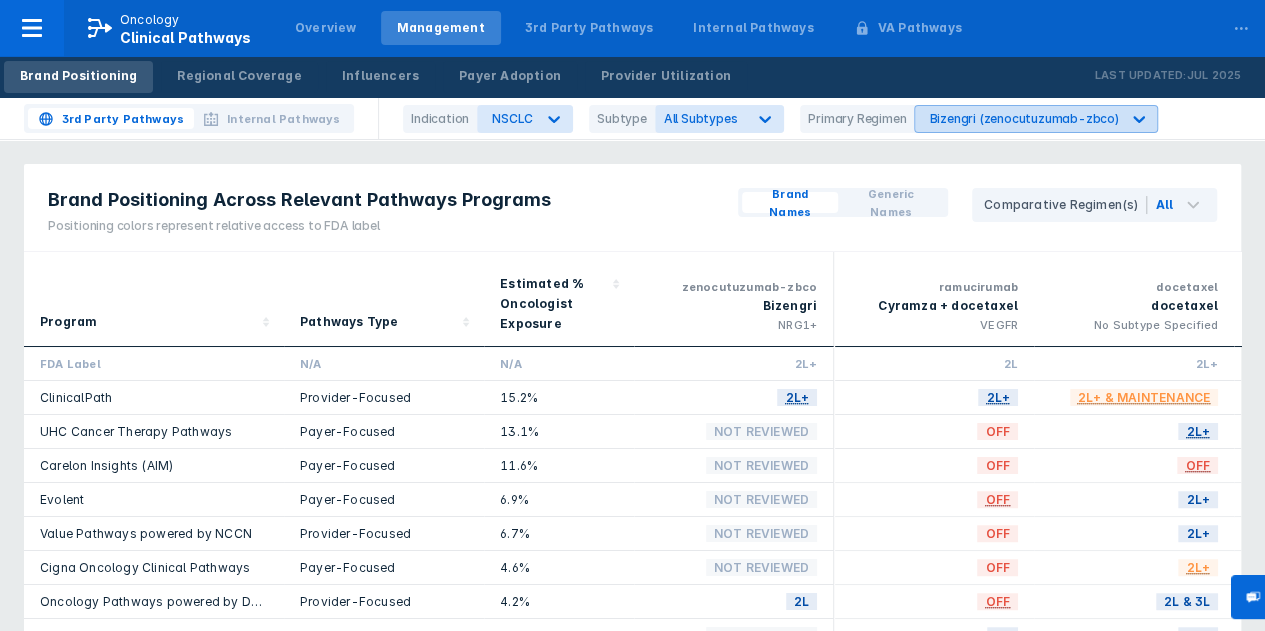 click on "Bizengri (zenocutuzumab-zbco)" at bounding box center [506, 119] 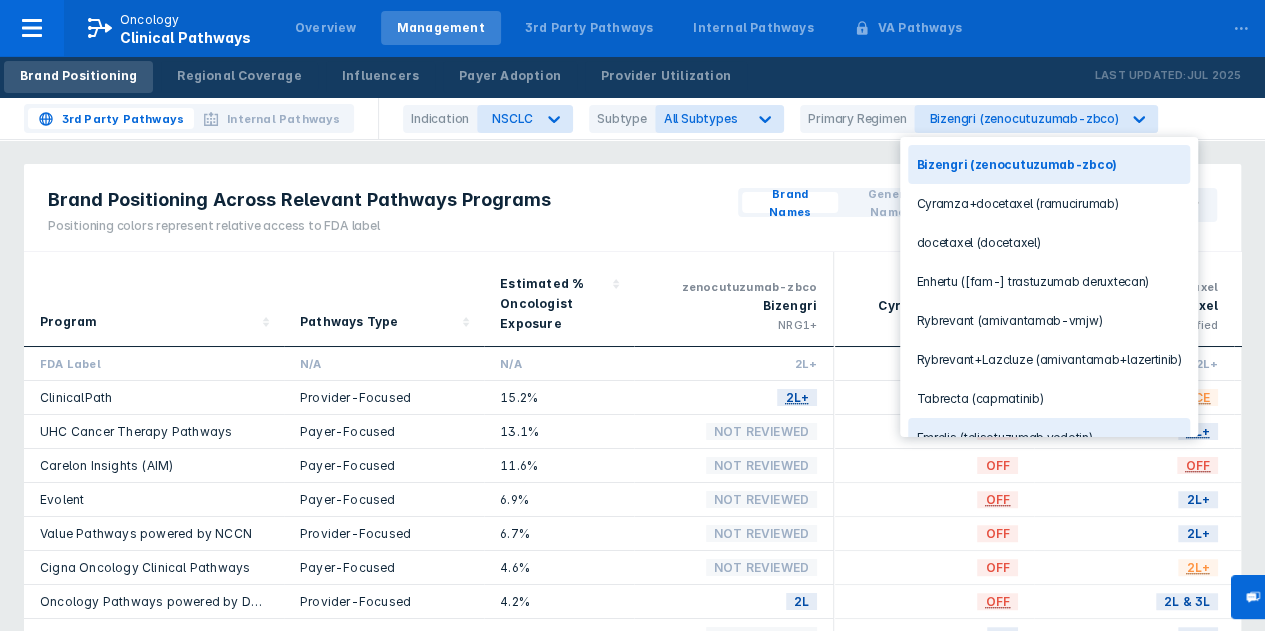 click on "Emrelis (telisotuzumab vedotin)" at bounding box center (1048, 437) 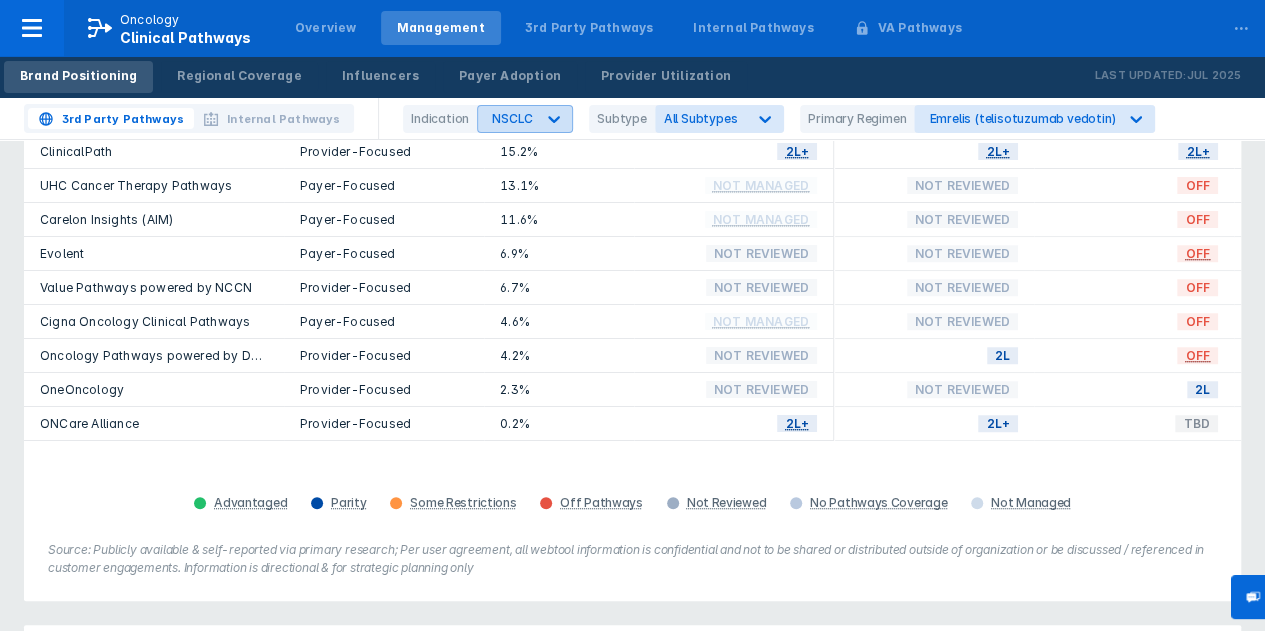 scroll, scrollTop: 100, scrollLeft: 0, axis: vertical 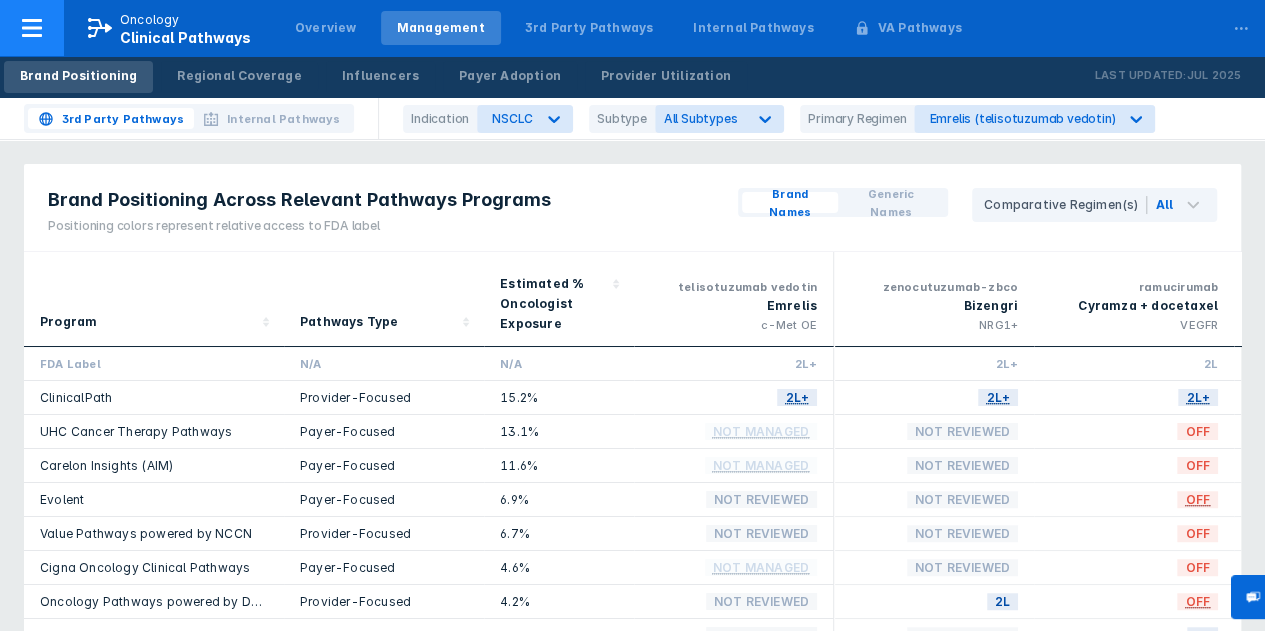 click at bounding box center [32, 28] 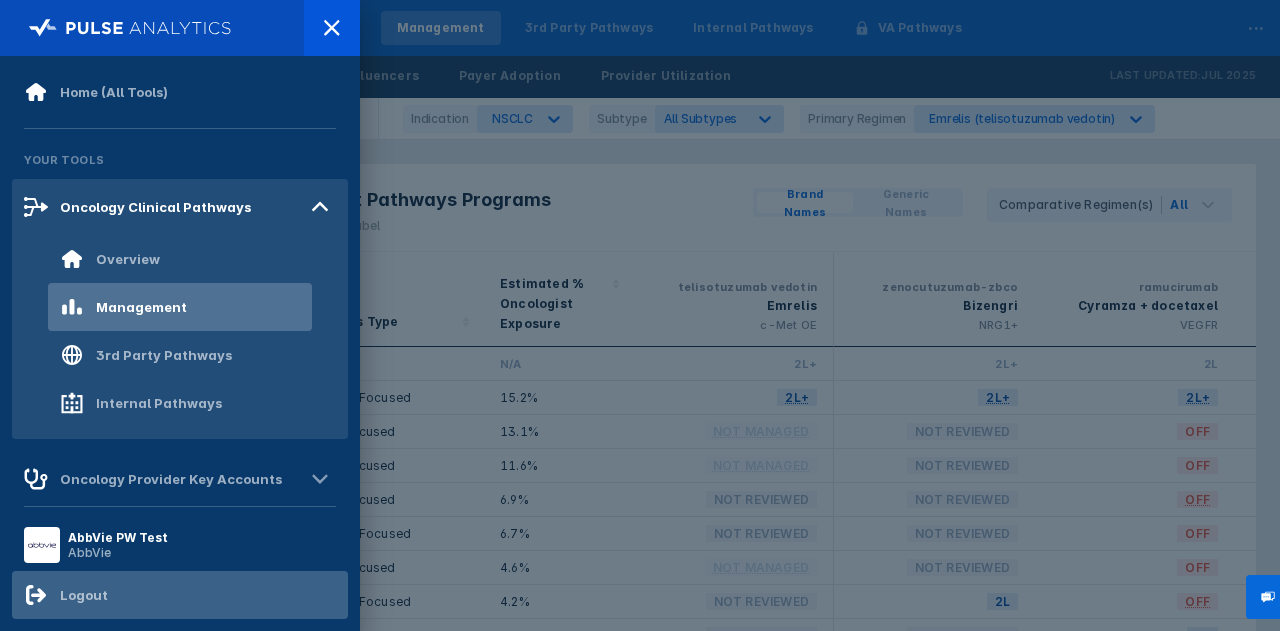 click on "Logout" at bounding box center (180, 595) 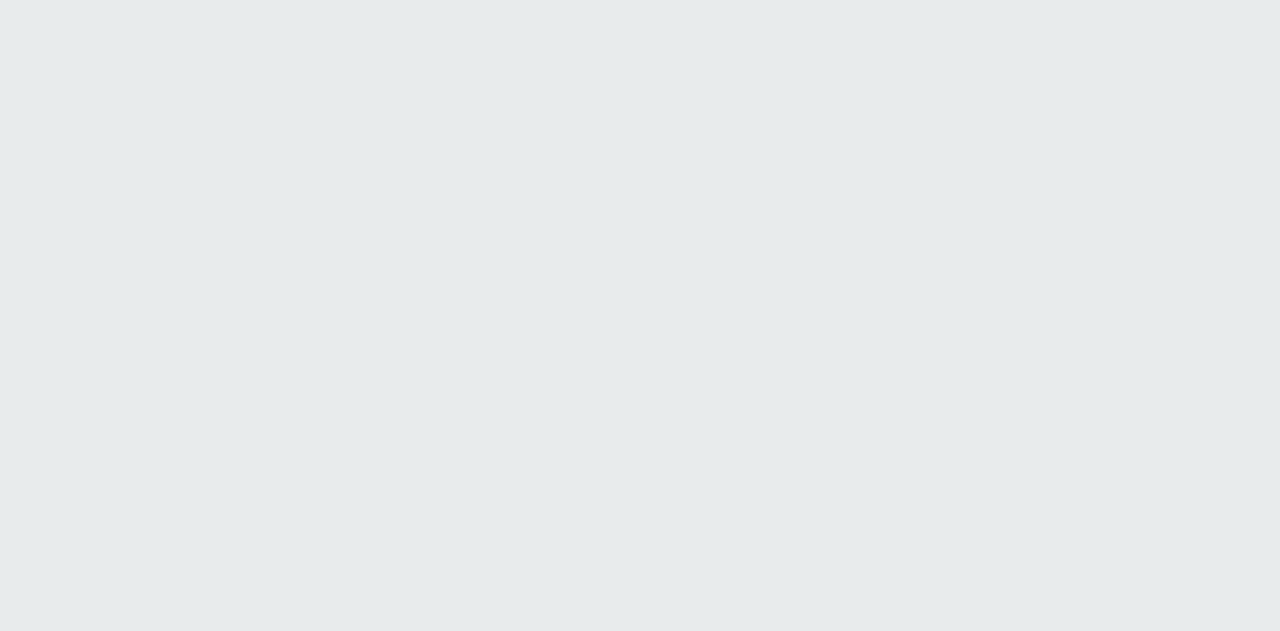 scroll, scrollTop: 0, scrollLeft: 0, axis: both 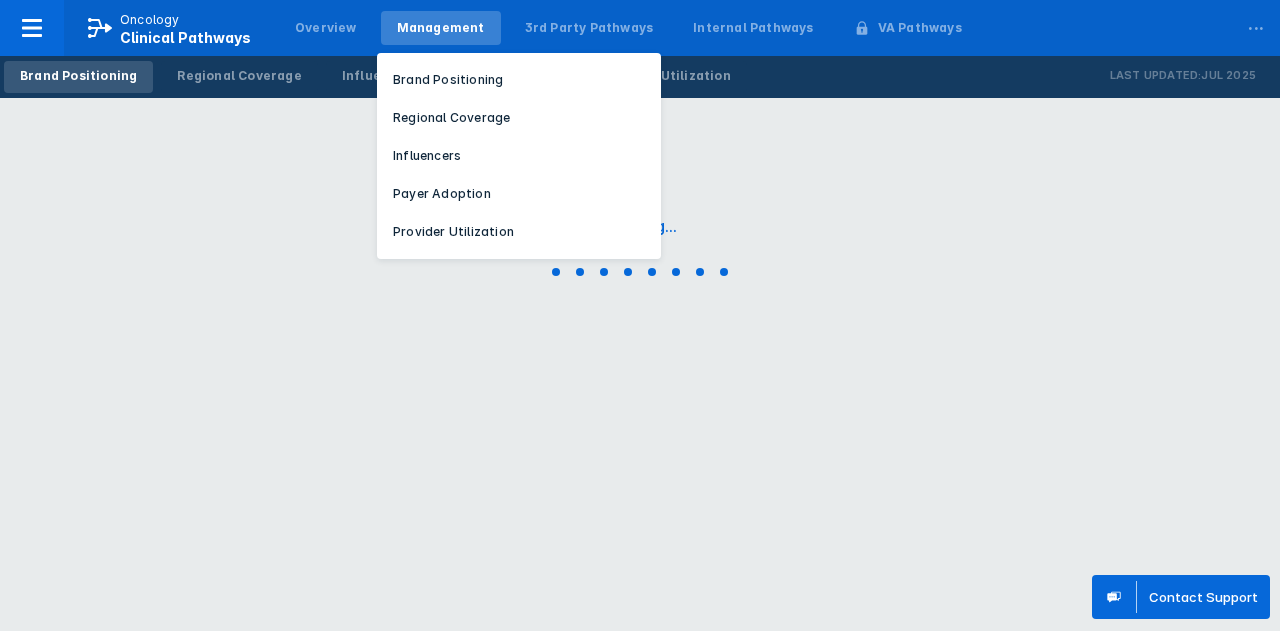click on "Management" at bounding box center (441, 28) 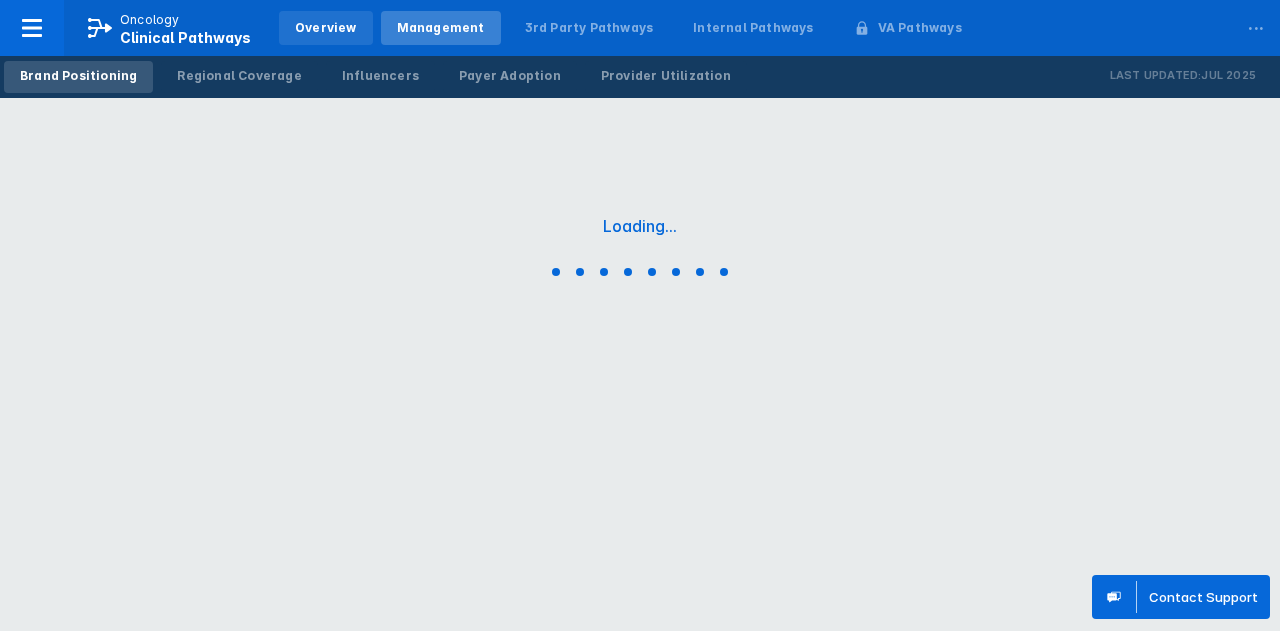 click on "Overview" at bounding box center (326, 28) 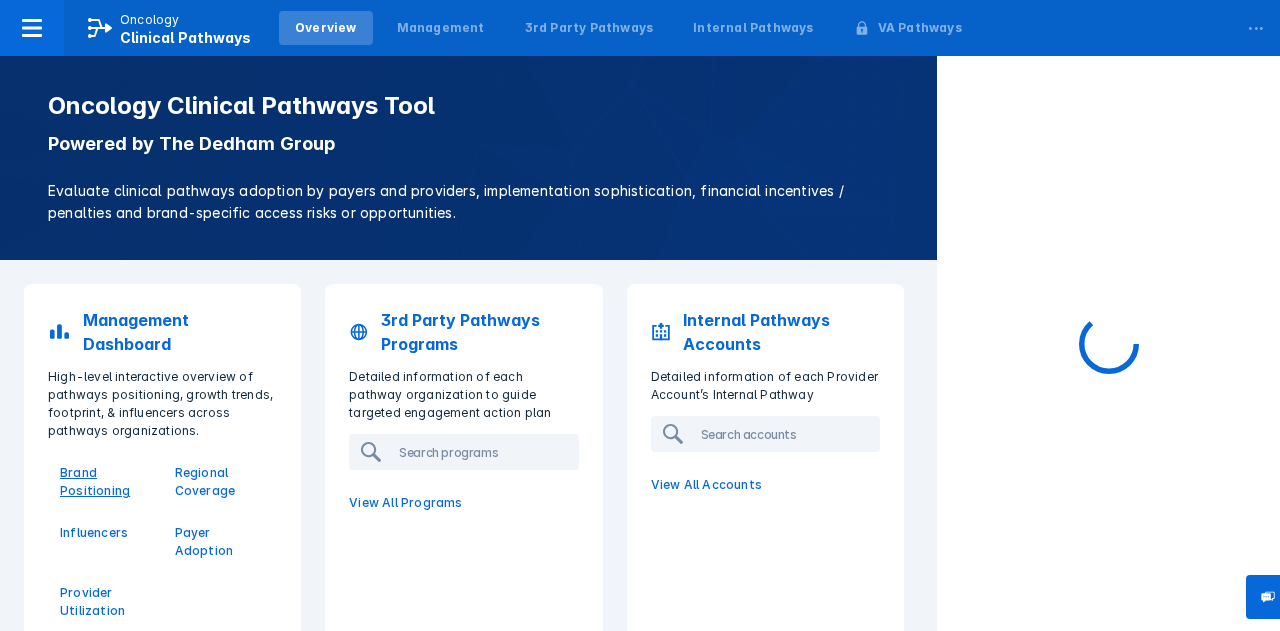 click on "Brand Positioning" at bounding box center (105, 482) 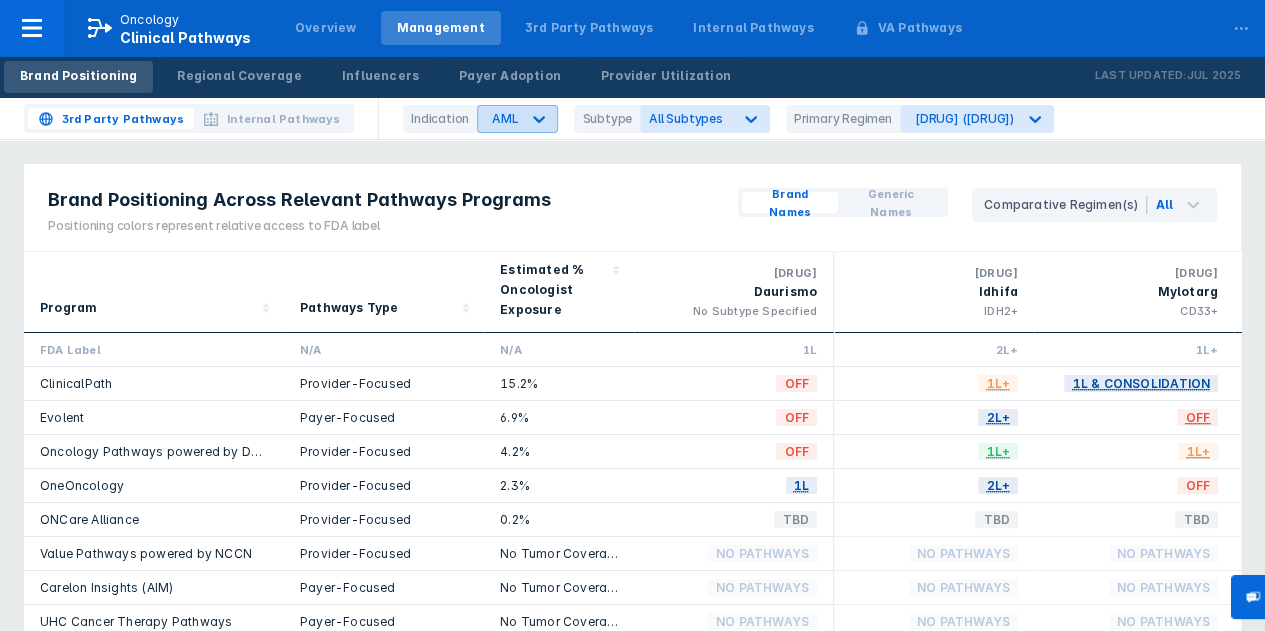 click at bounding box center [539, 119] 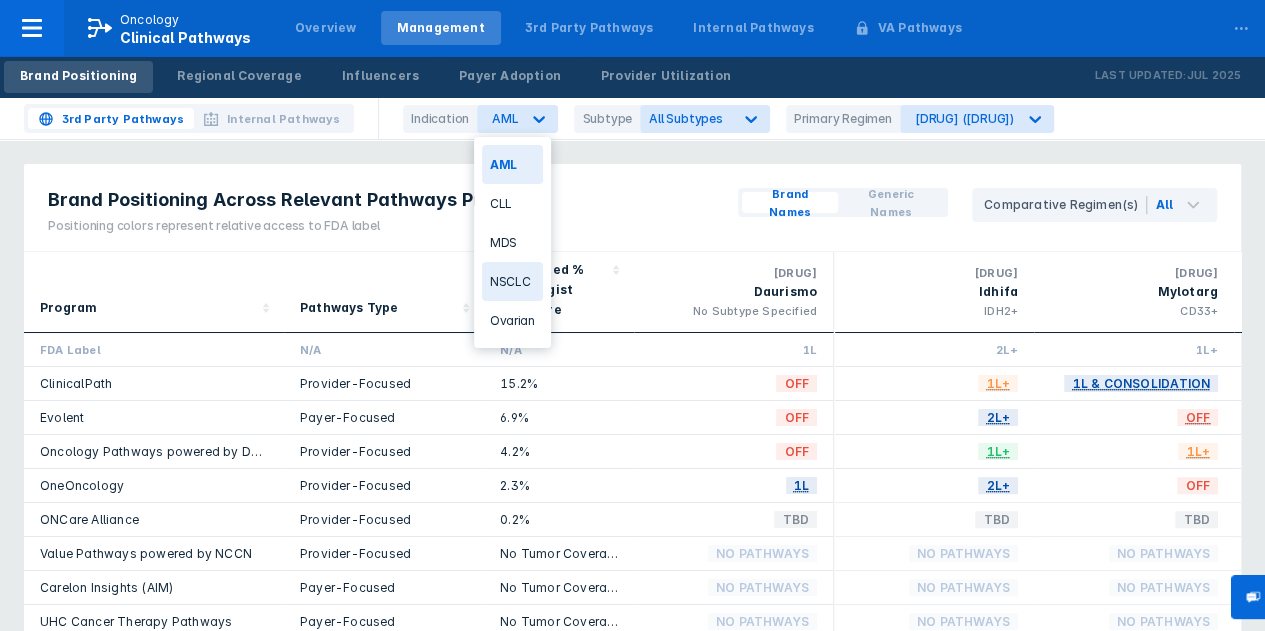click on "NSCLC" at bounding box center [512, 281] 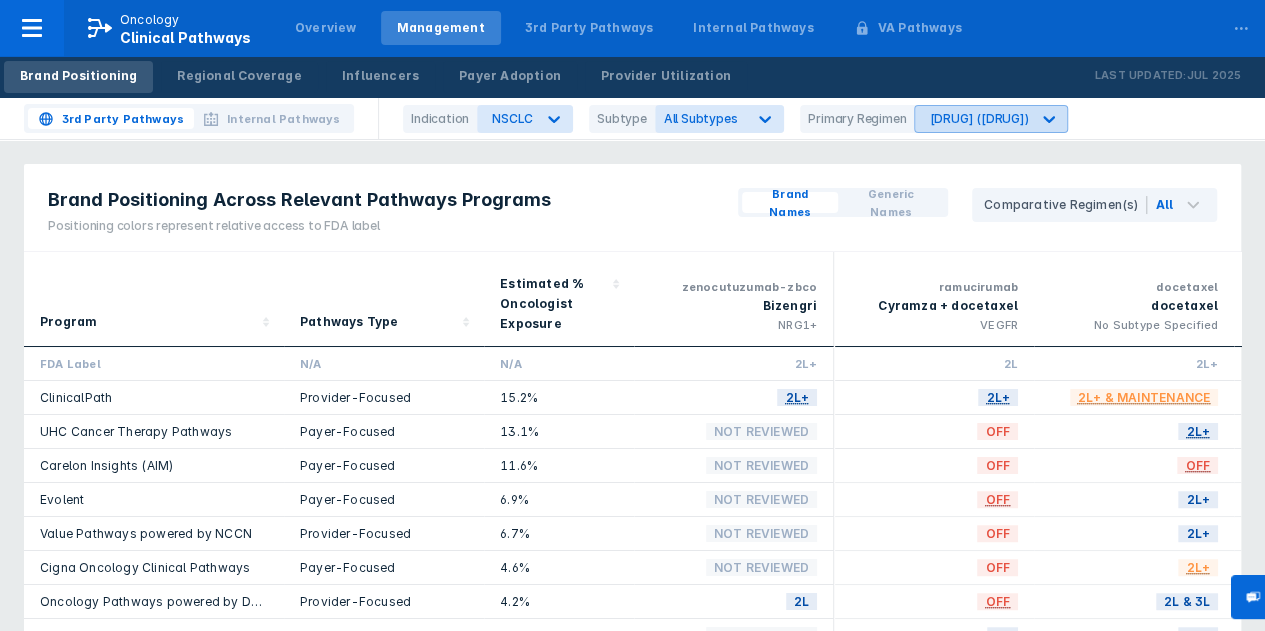 click on "Bizengri (zenocutuzumab-zbco)" at bounding box center (512, 118) 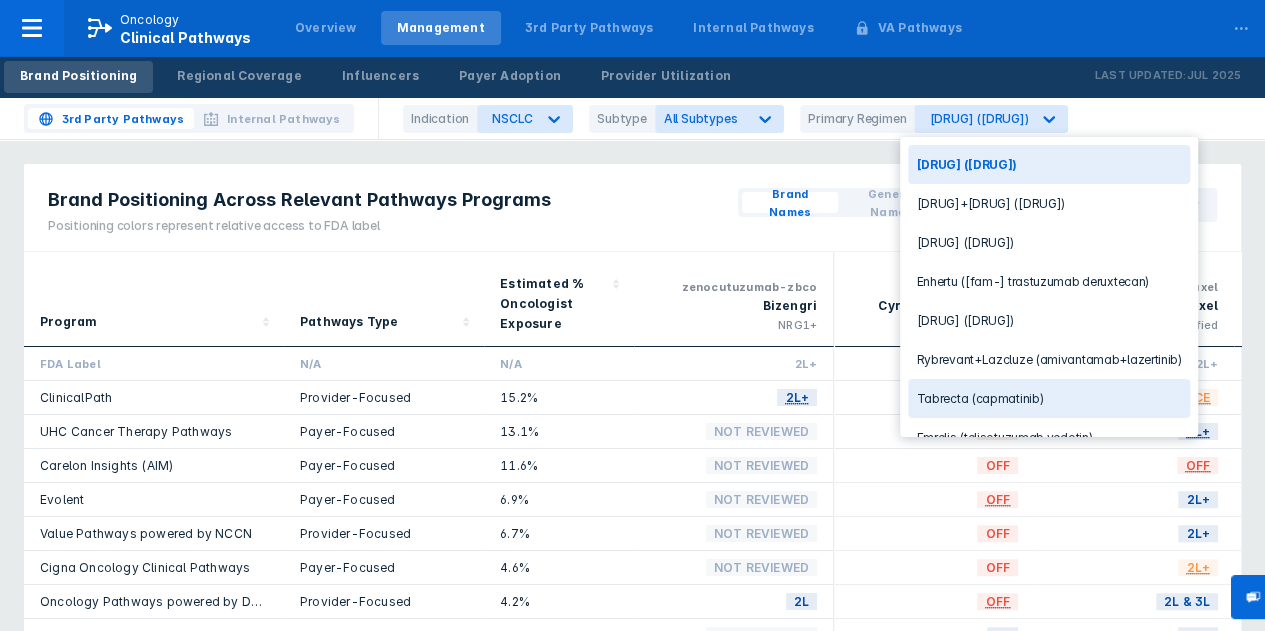 scroll, scrollTop: 58, scrollLeft: 0, axis: vertical 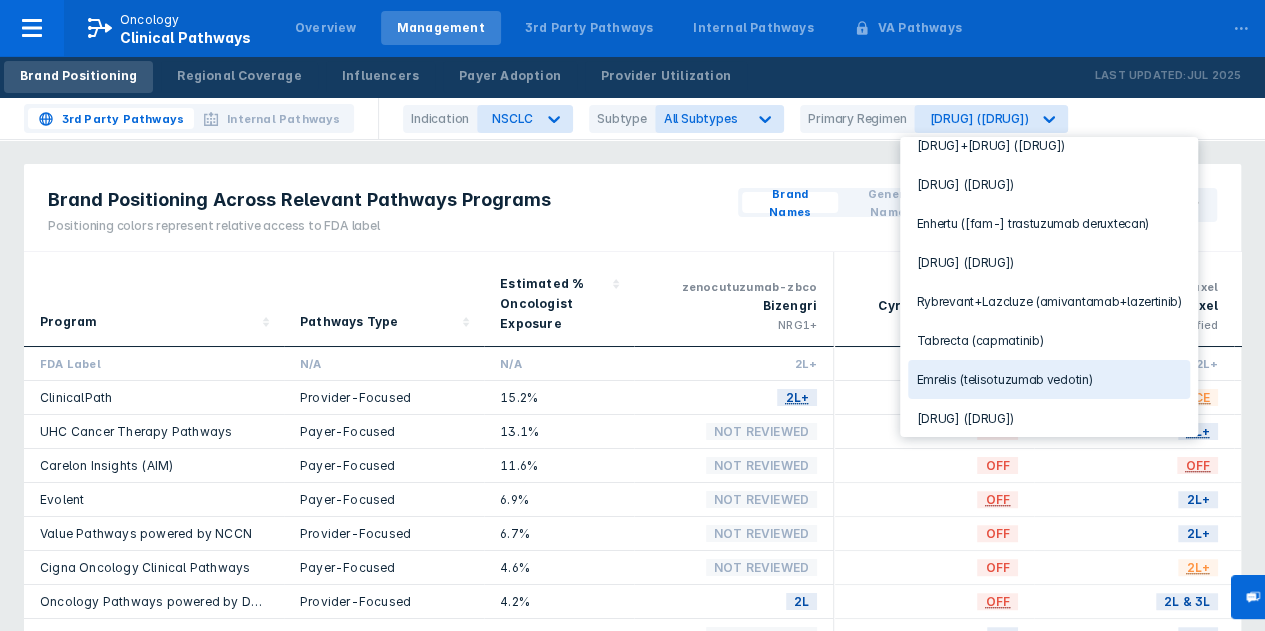 drag, startPoint x: 981, startPoint y: 277, endPoint x: 1038, endPoint y: 367, distance: 106.531685 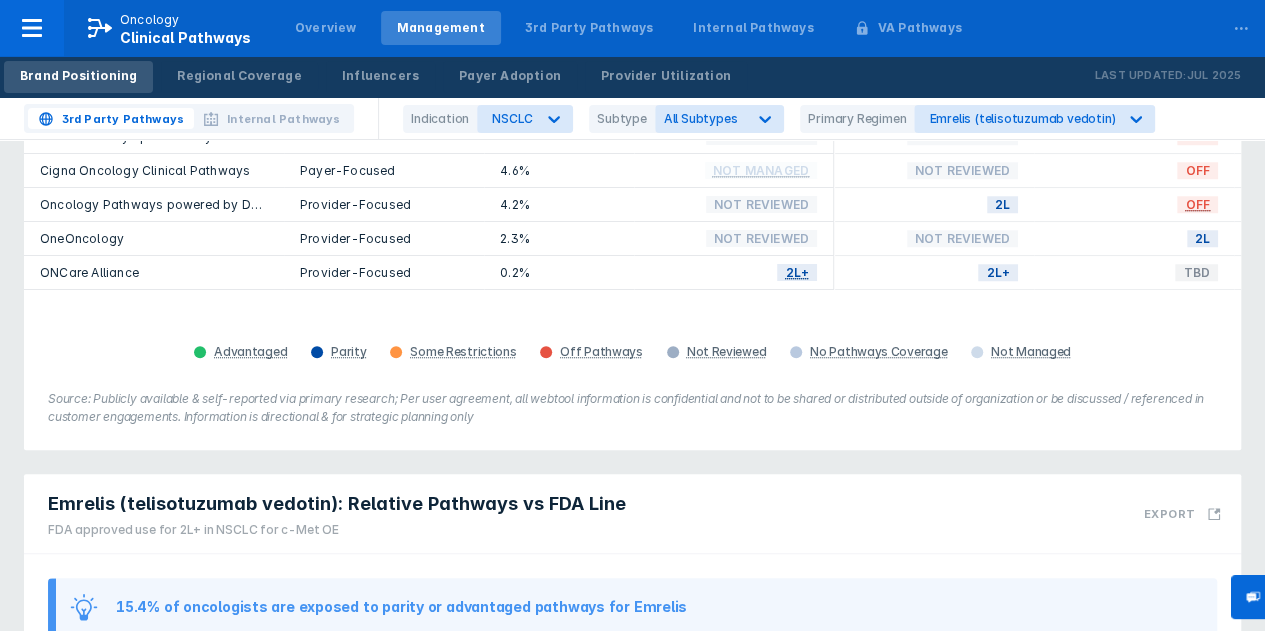 scroll, scrollTop: 300, scrollLeft: 0, axis: vertical 